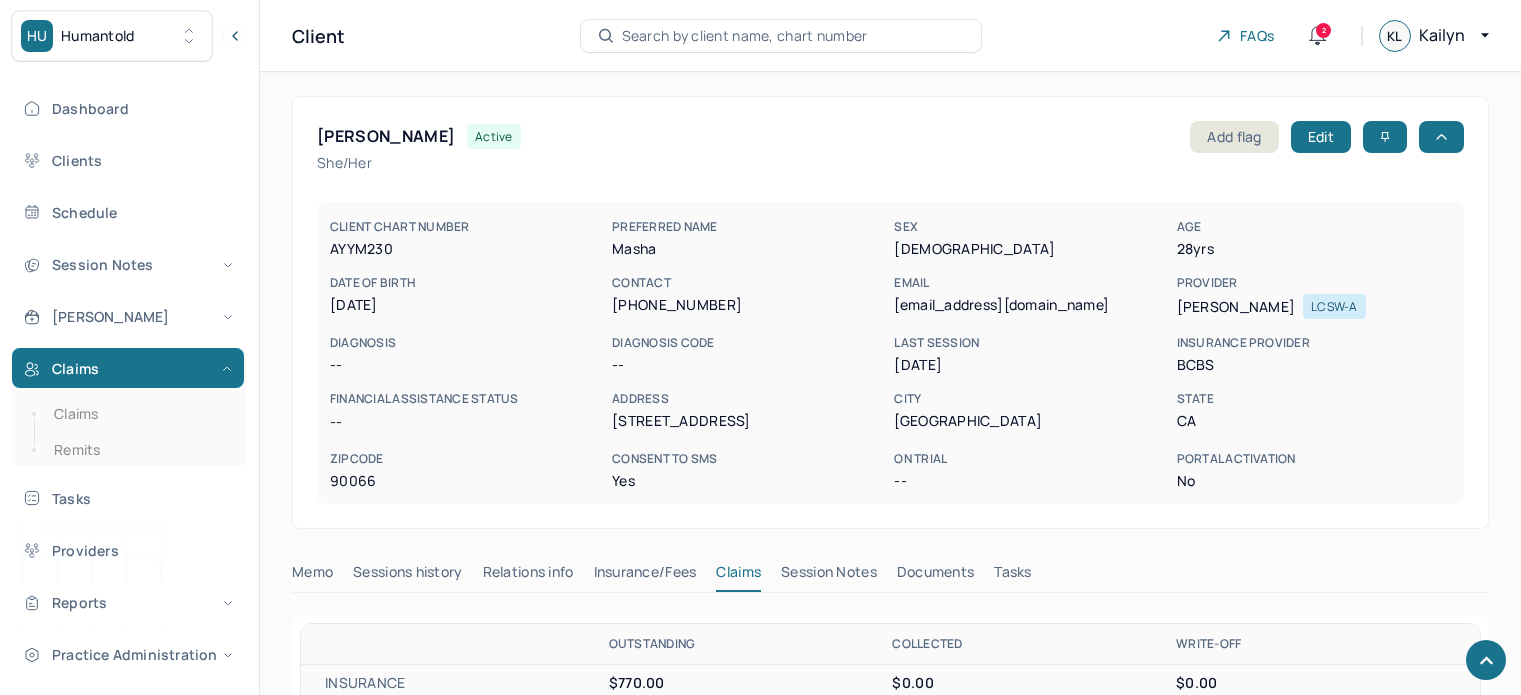 scroll, scrollTop: 840, scrollLeft: 0, axis: vertical 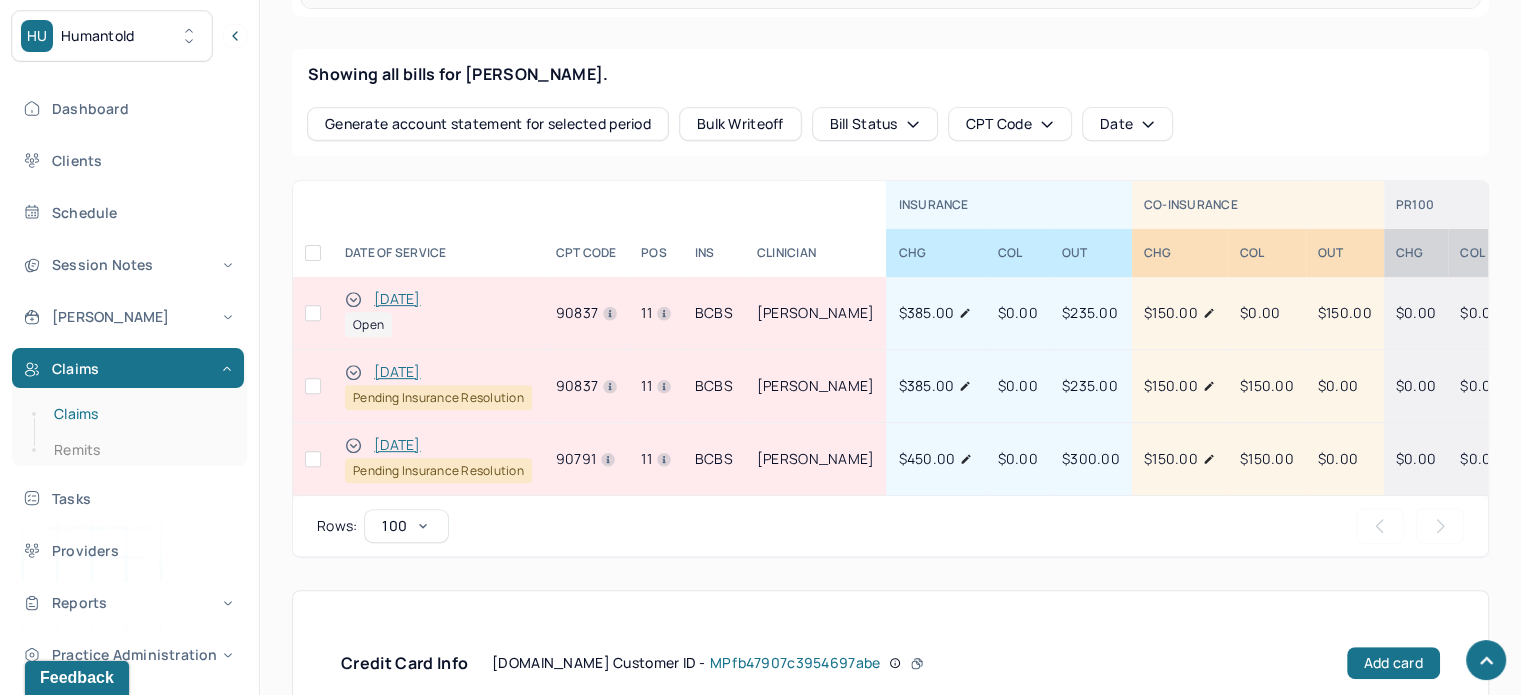 click on "Claims" at bounding box center [139, 414] 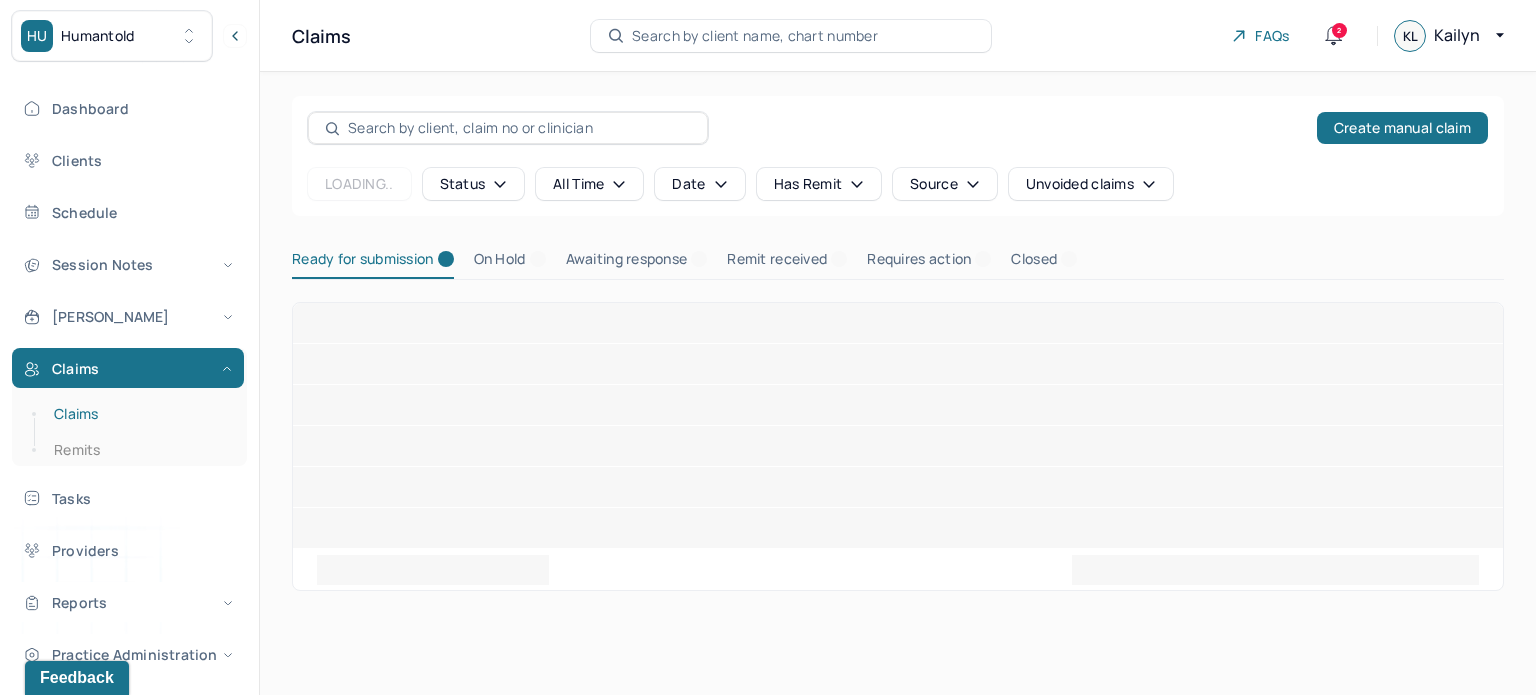 click on "Claims" at bounding box center [139, 414] 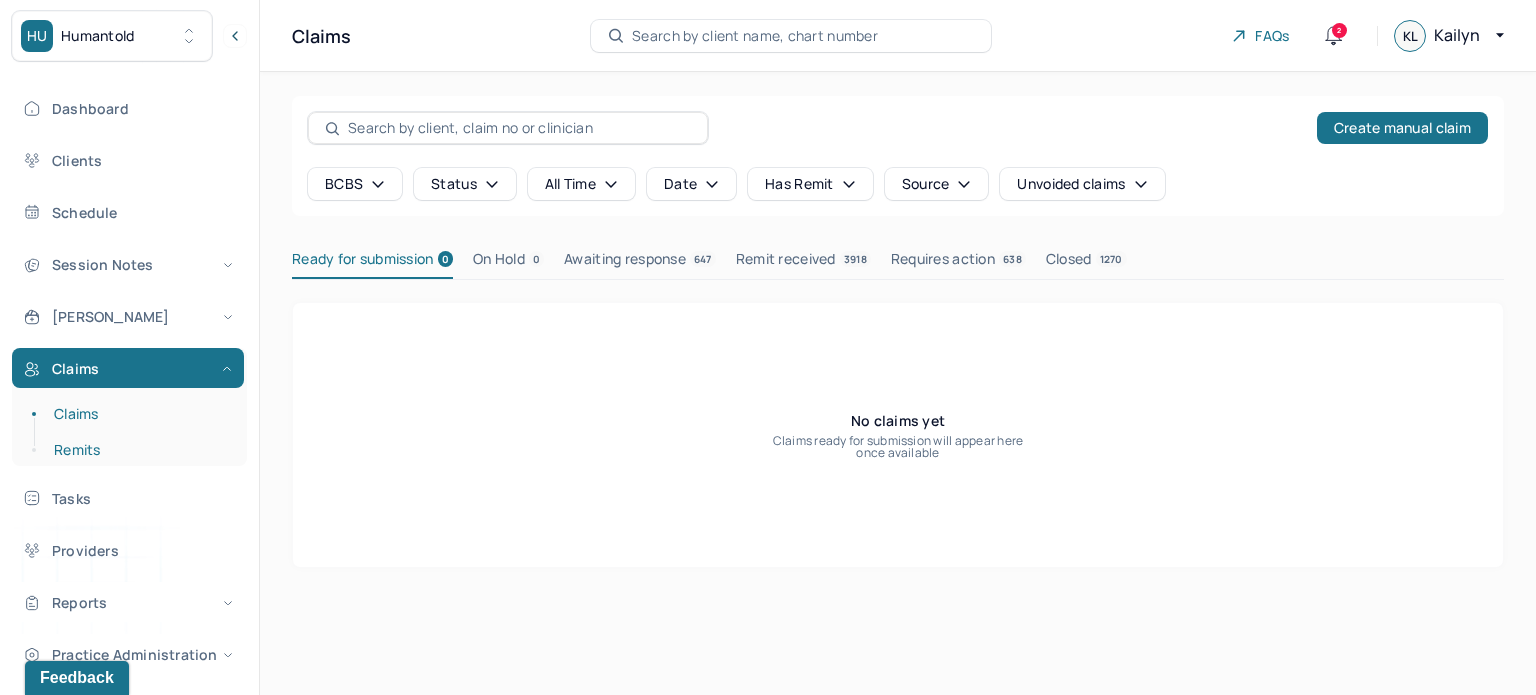click on "Remits" at bounding box center (139, 450) 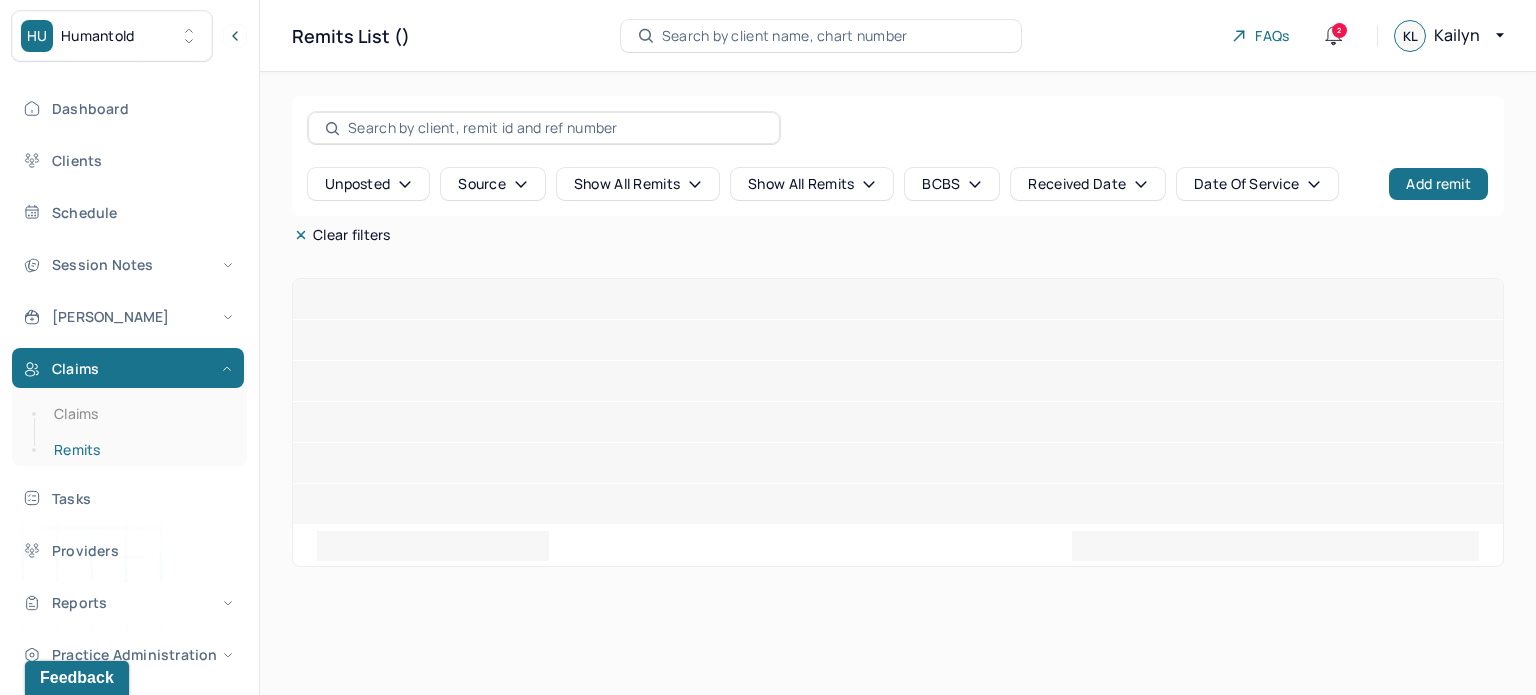 click on "Remits" at bounding box center (139, 450) 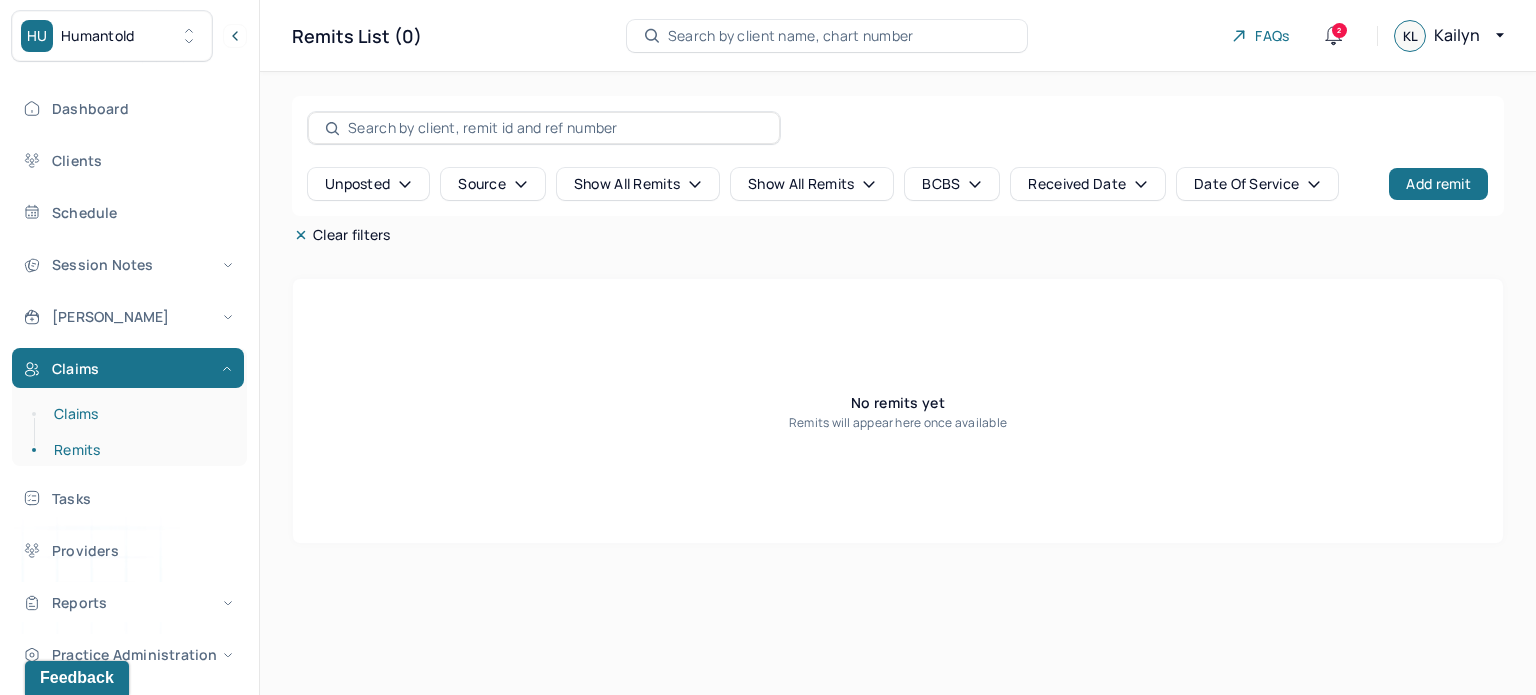 click on "Claims" at bounding box center (139, 414) 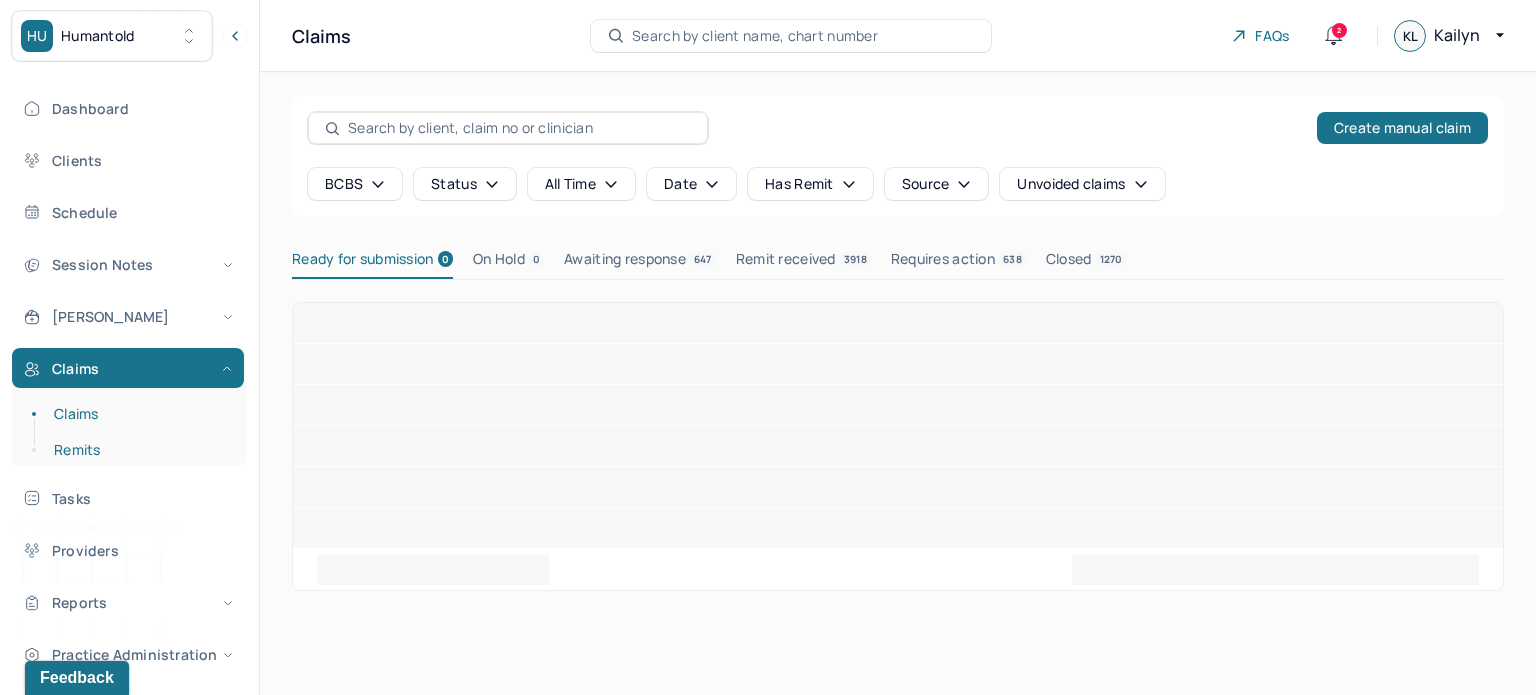 click on "Remits" at bounding box center [139, 450] 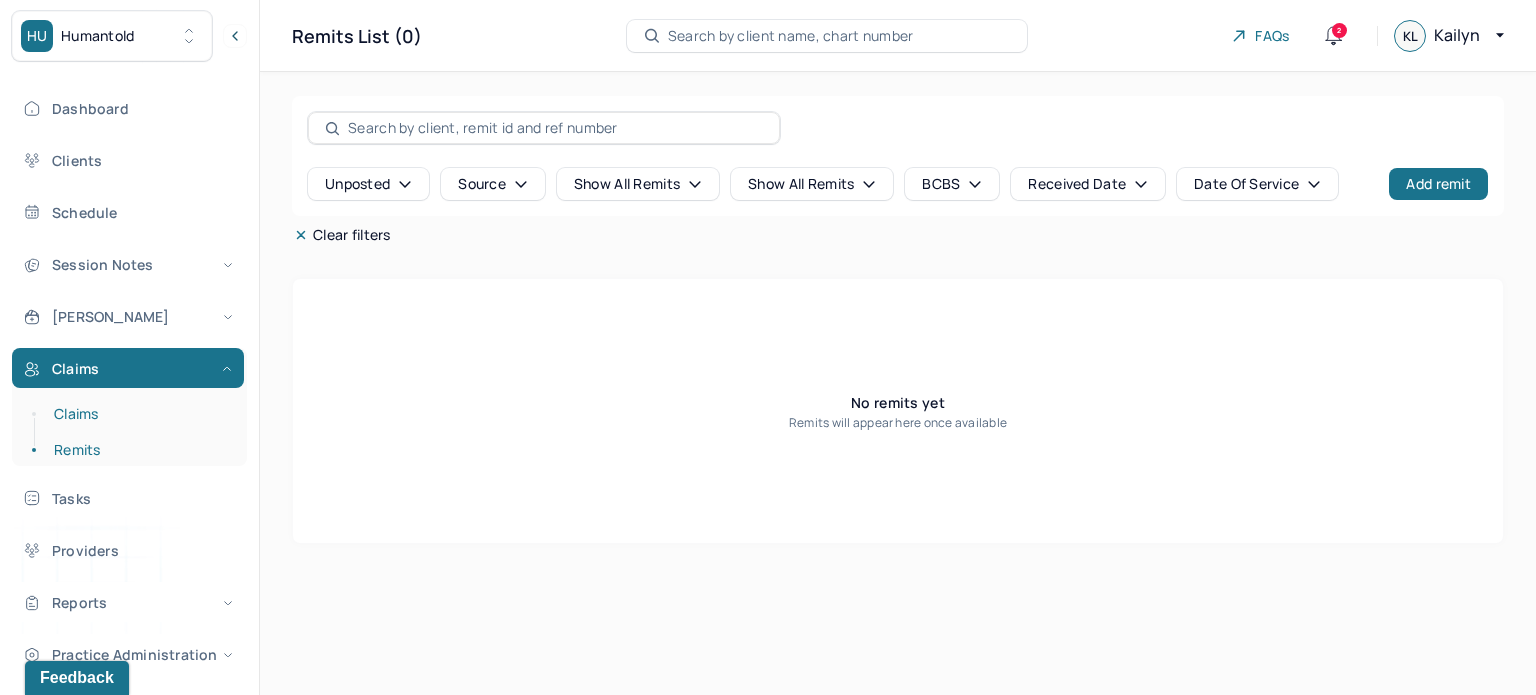 click on "Claims" at bounding box center (139, 414) 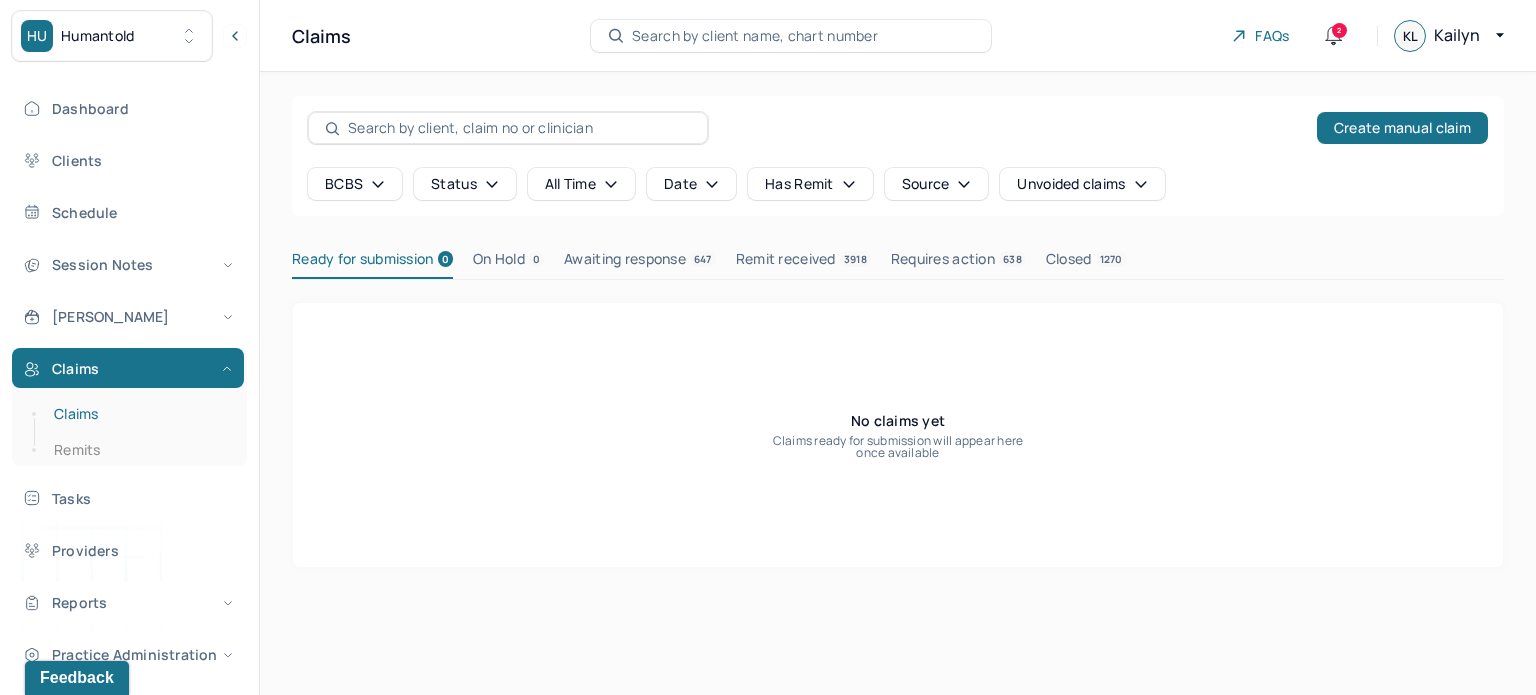 click on "Claims" at bounding box center [139, 414] 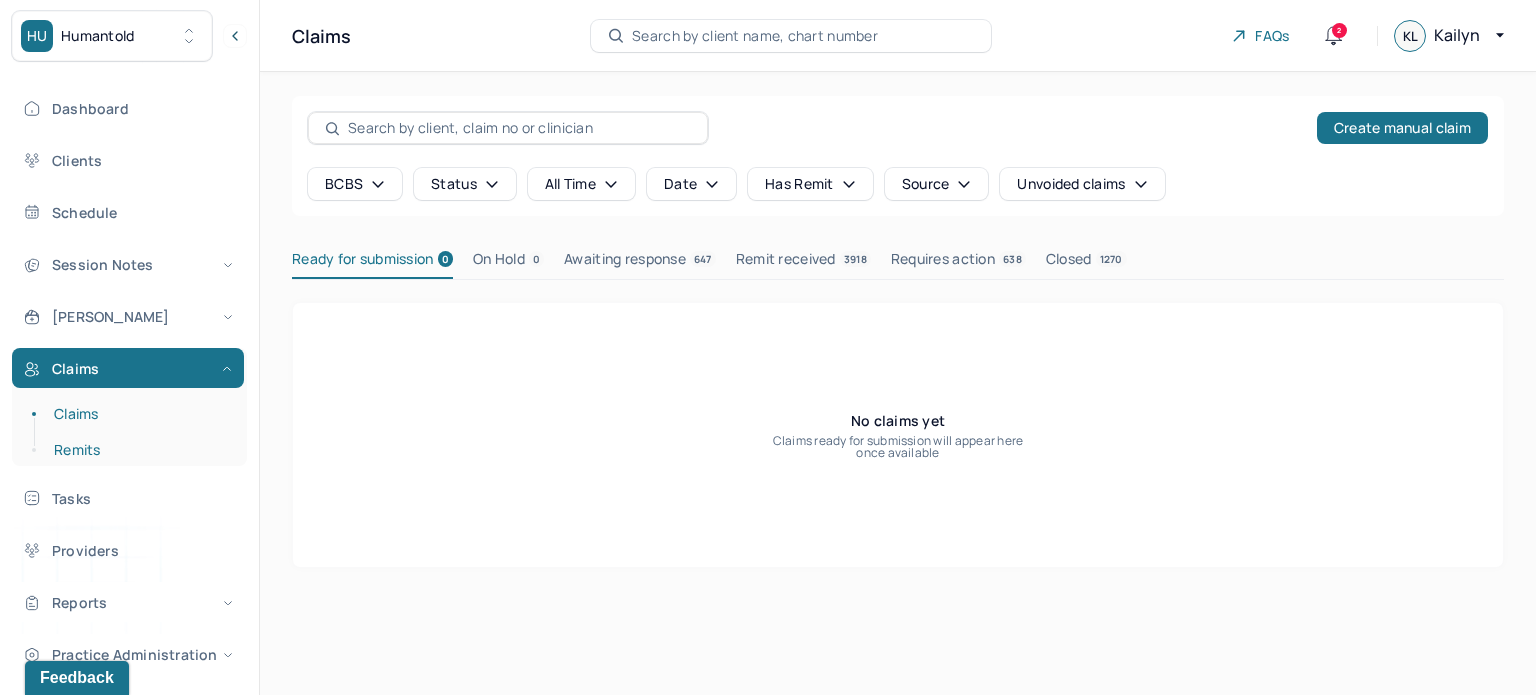 click on "Remits" at bounding box center [139, 450] 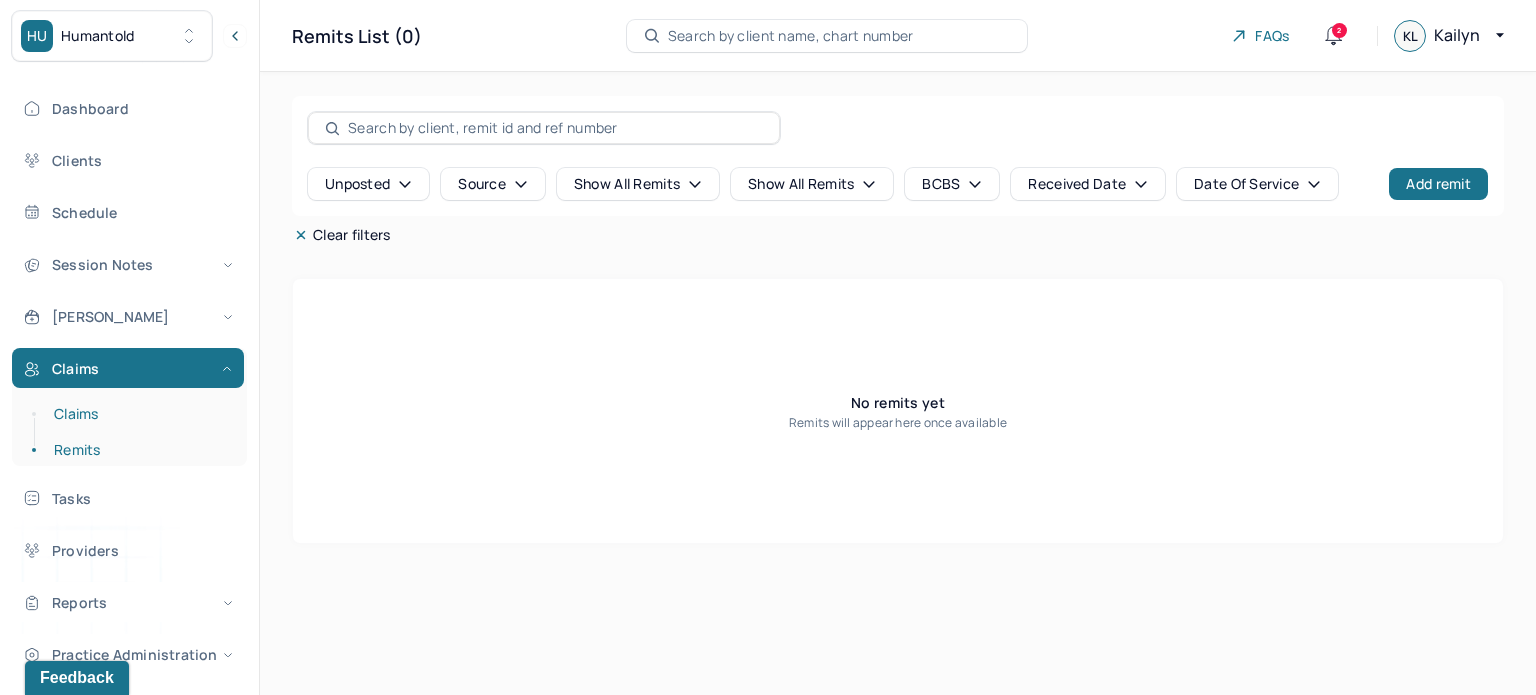 click on "Claims" at bounding box center [139, 414] 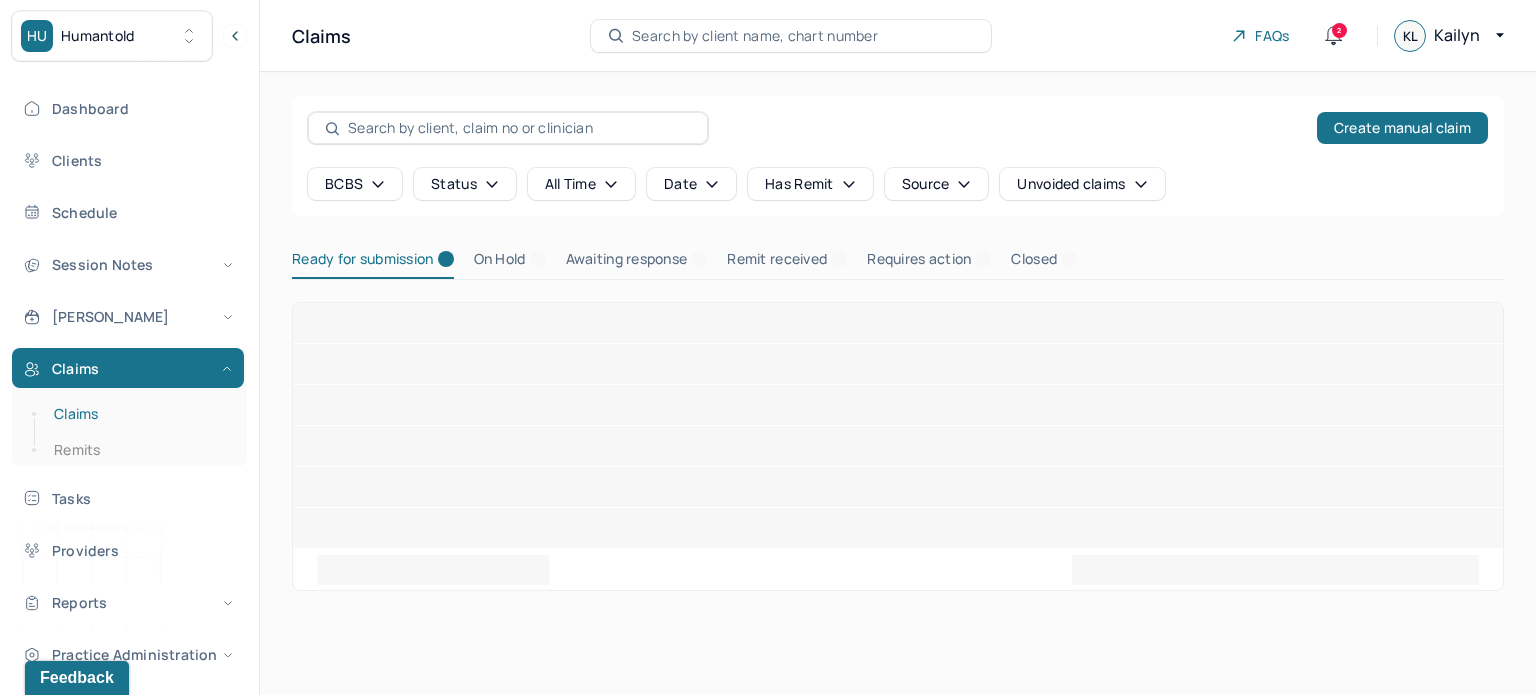click on "Claims" at bounding box center [139, 414] 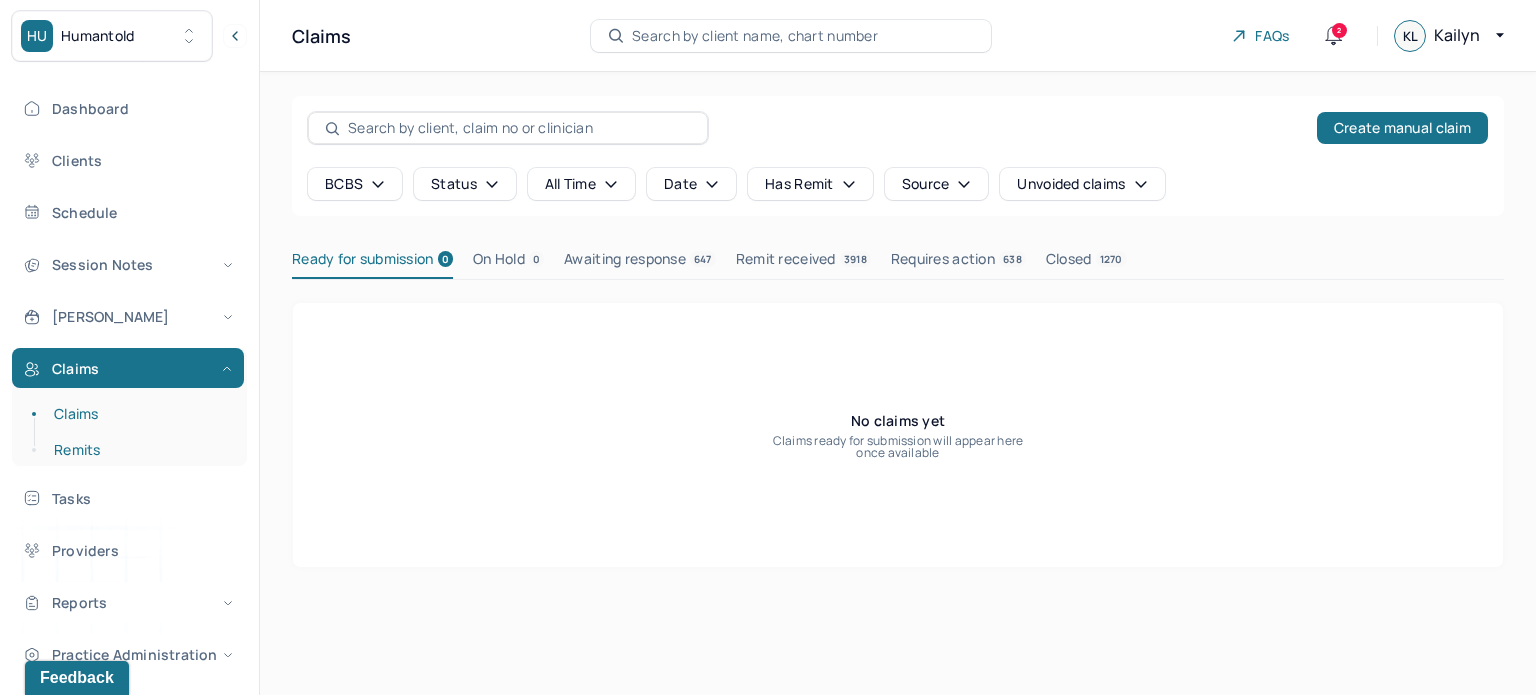 click on "Remits" at bounding box center [139, 450] 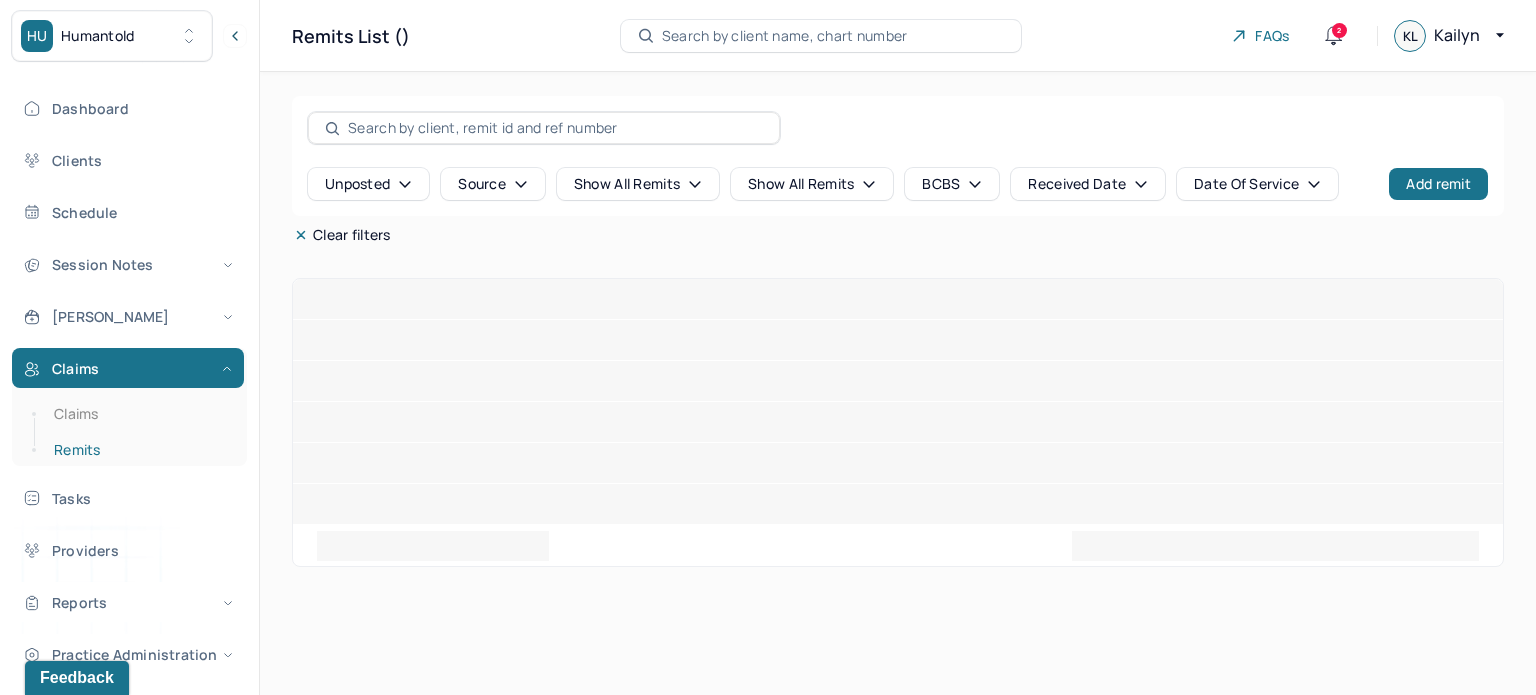 click on "Remits" at bounding box center (139, 450) 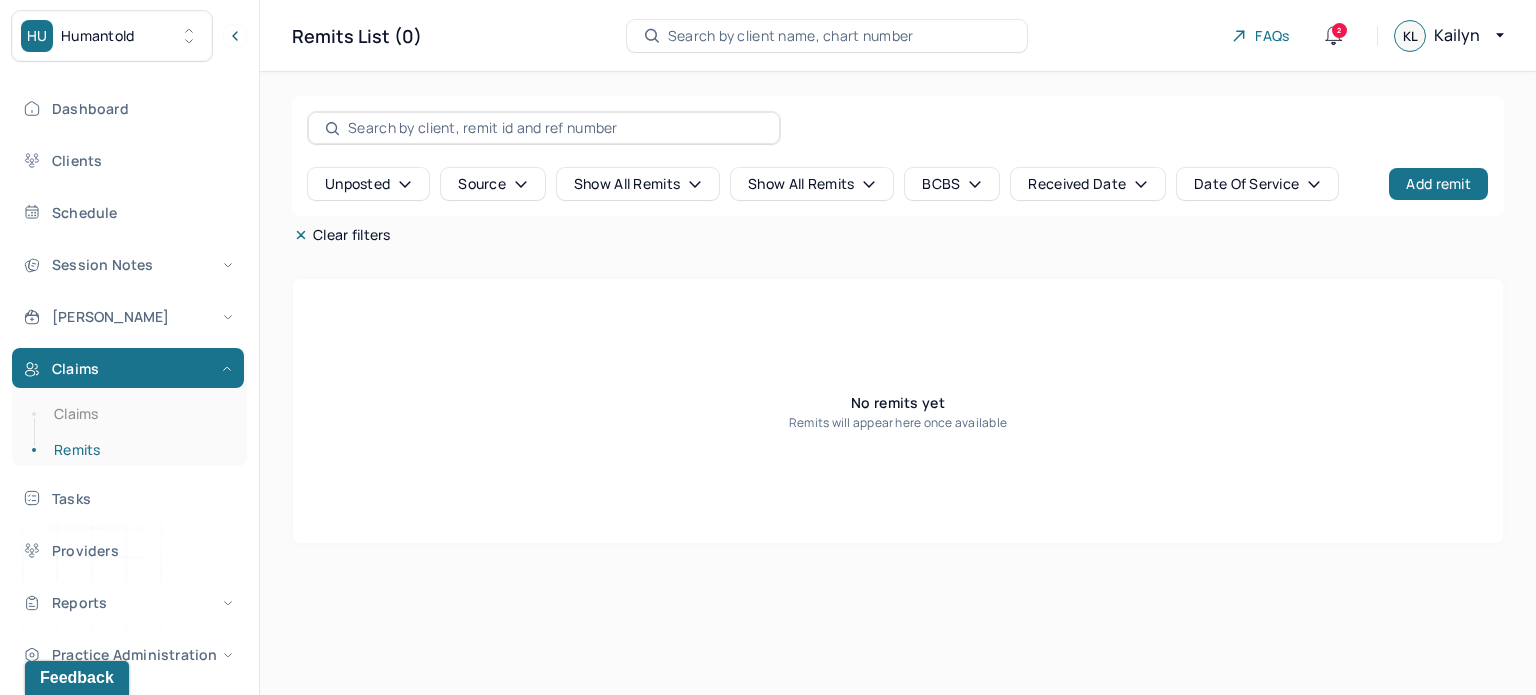 click on "Search by client name, chart number" at bounding box center [791, 36] 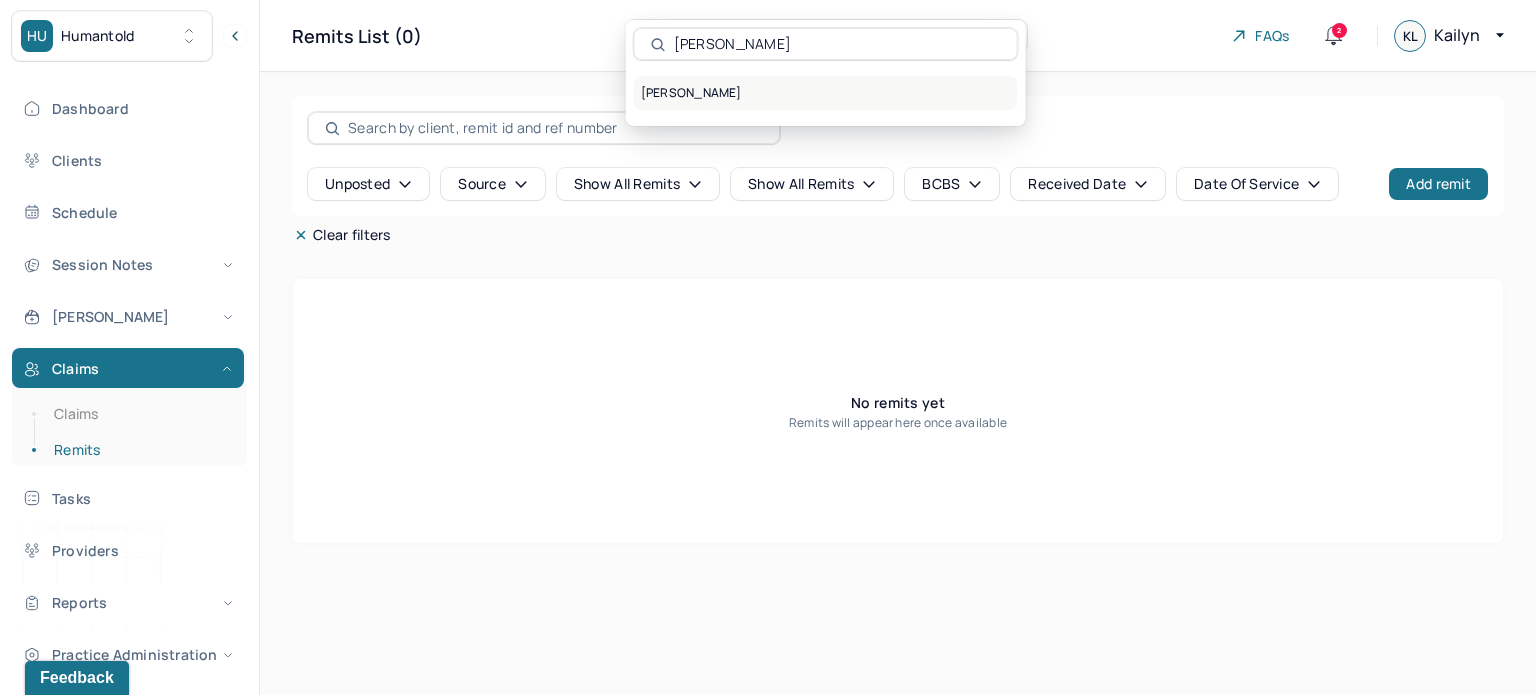 type on "[PERSON_NAME]" 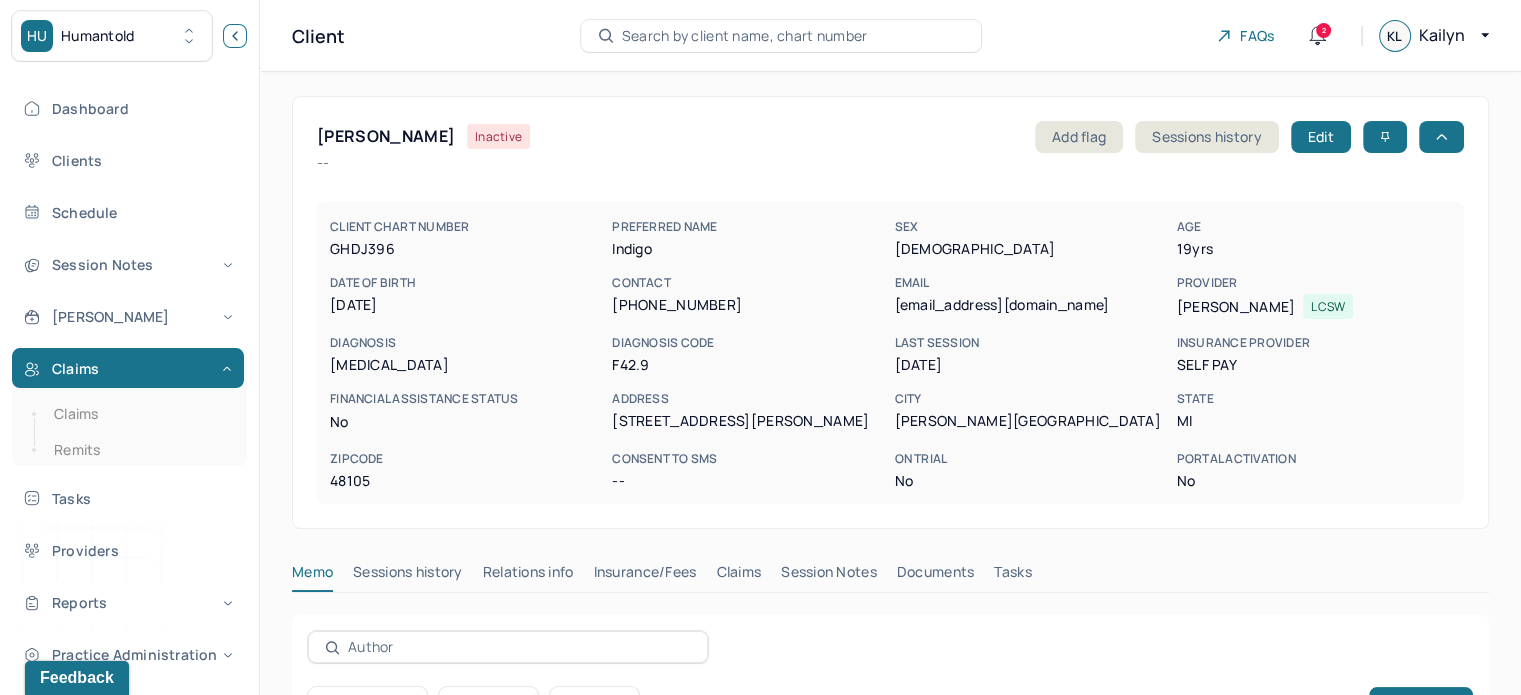 click at bounding box center (235, 36) 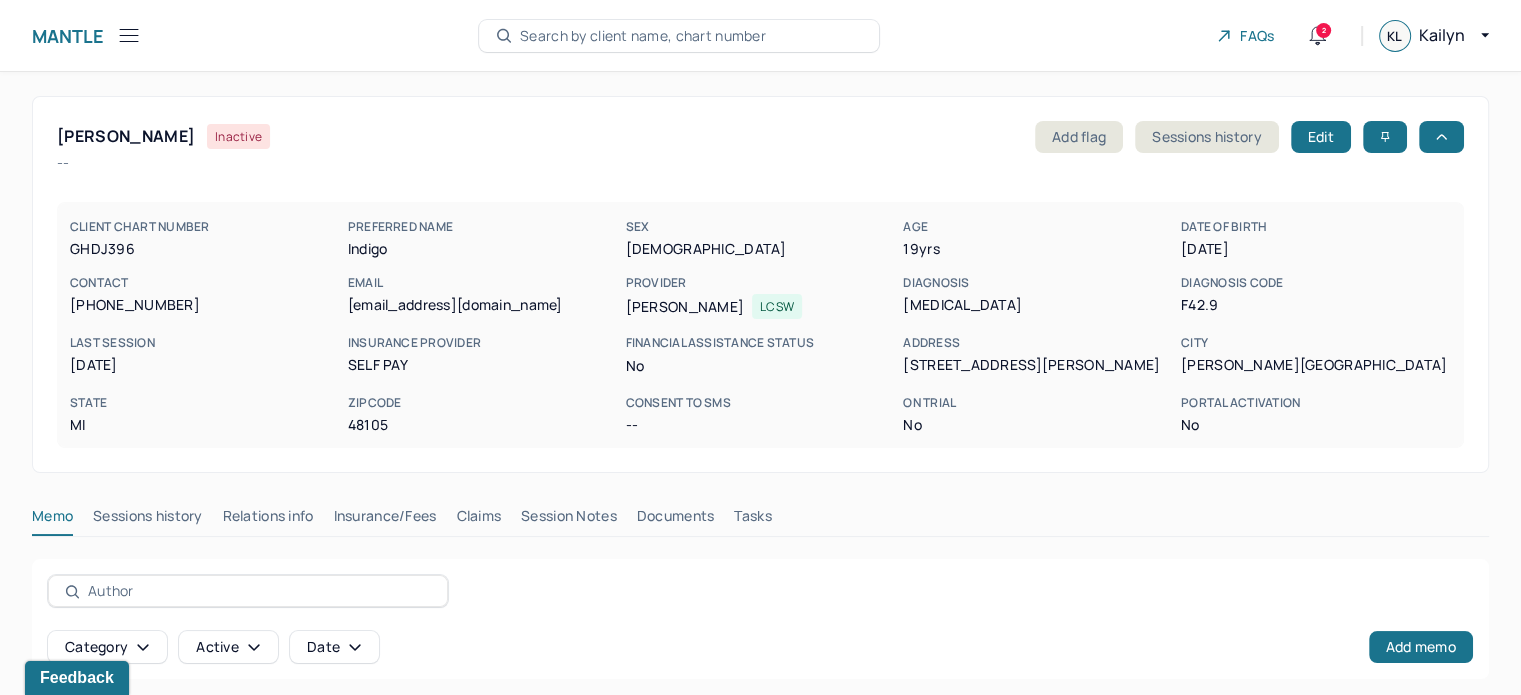 click on "Claims" at bounding box center (478, 520) 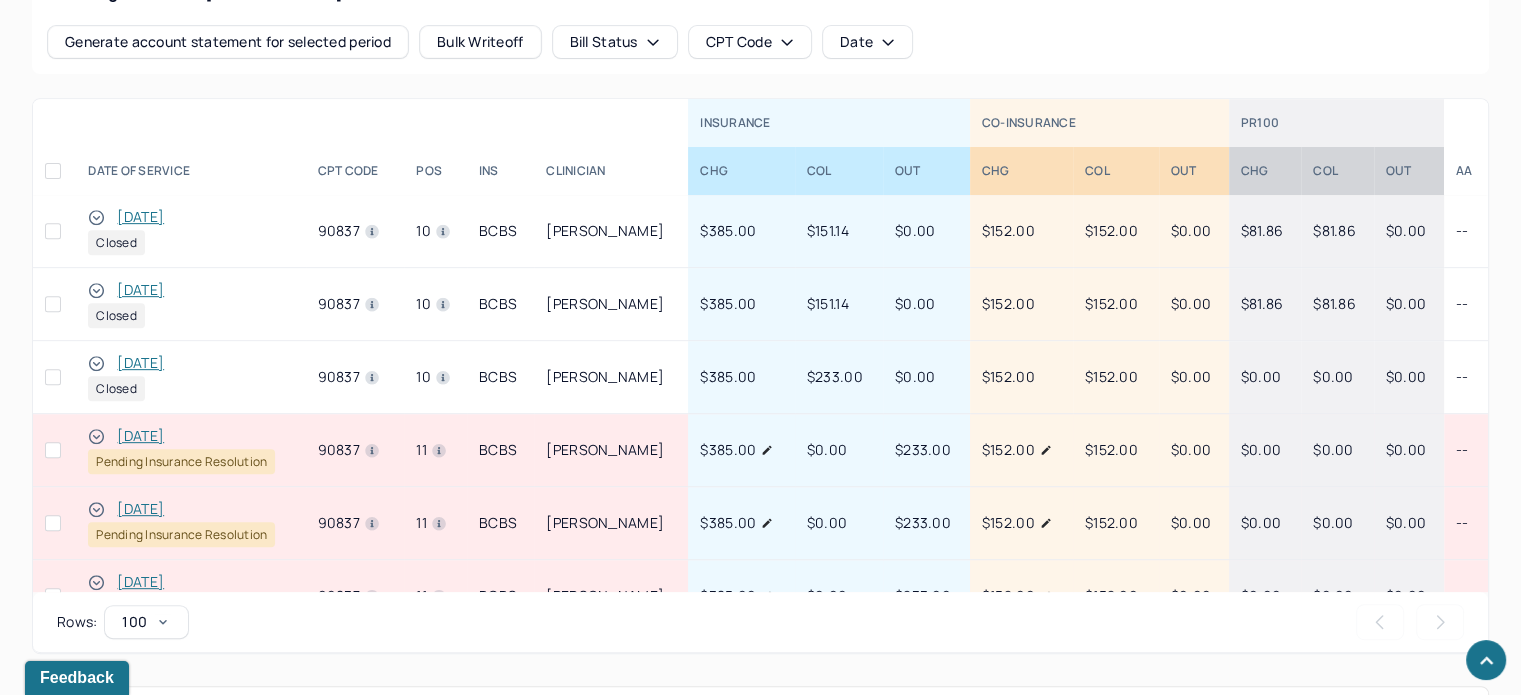 scroll, scrollTop: 900, scrollLeft: 0, axis: vertical 